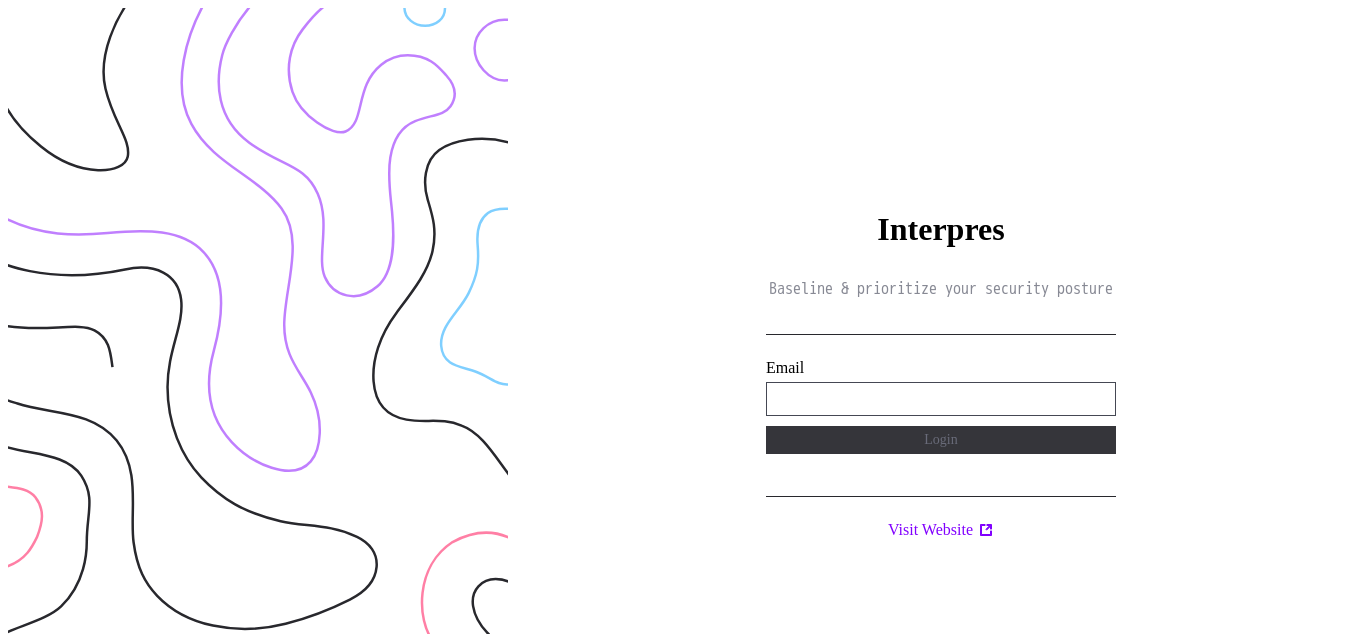 scroll, scrollTop: 0, scrollLeft: 0, axis: both 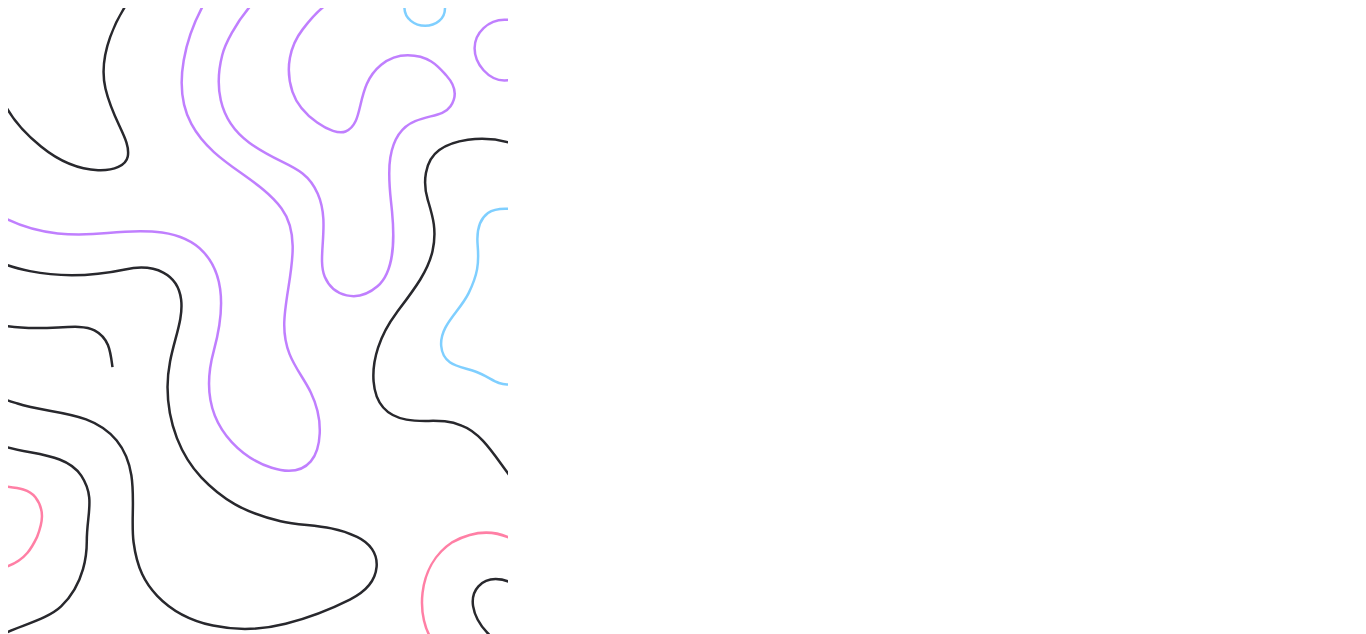 click on "Interpres Baseline & prioritize your security posture Email Login Visit Website" at bounding box center (941, 325) 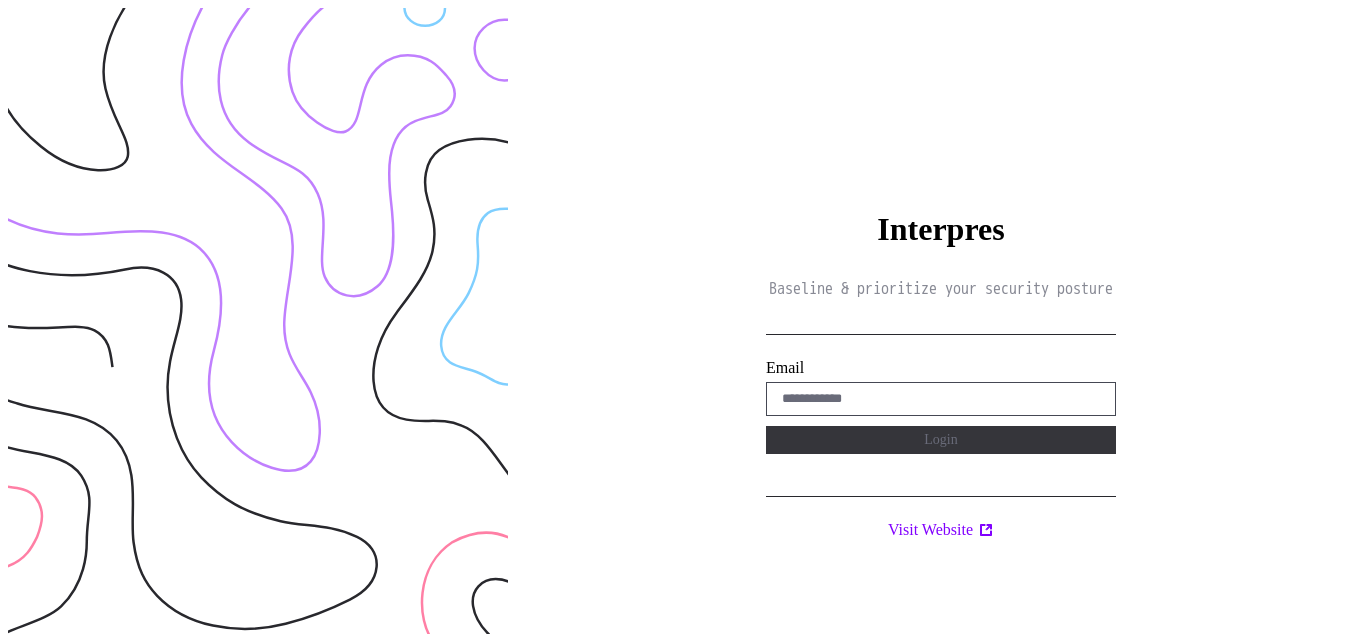 click on "Interpres Baseline & prioritize your security posture Email Login Visit Website" at bounding box center (941, 325) 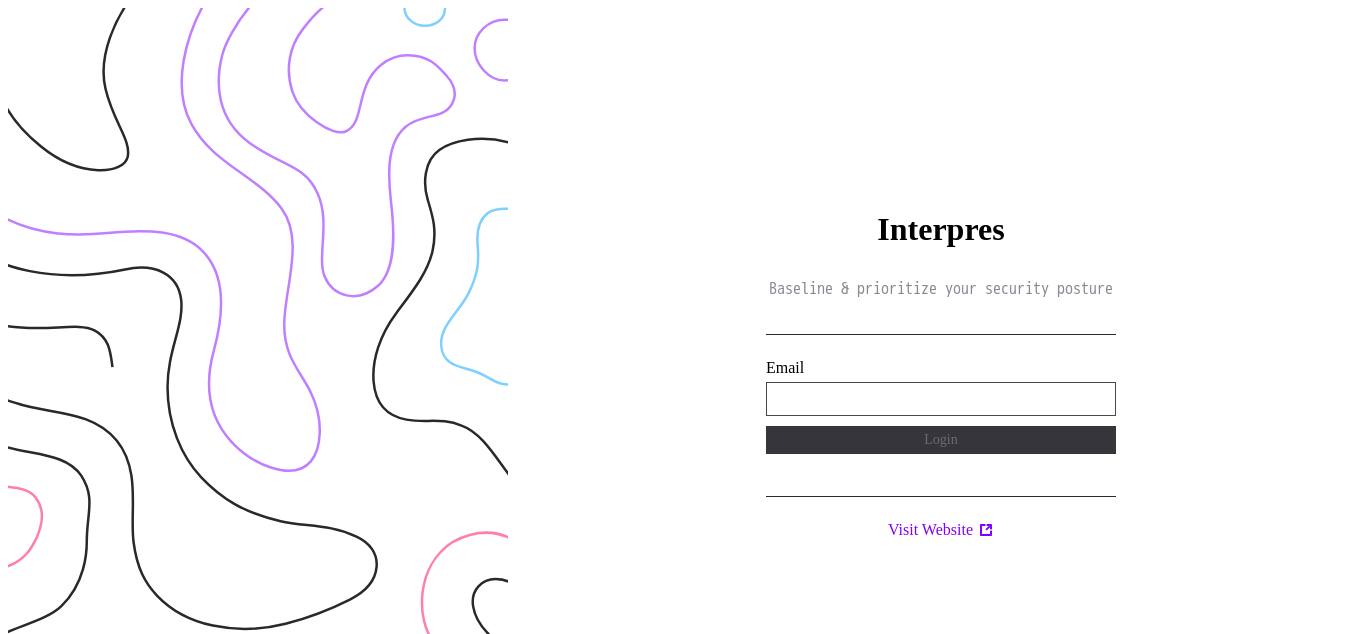 type on "**********" 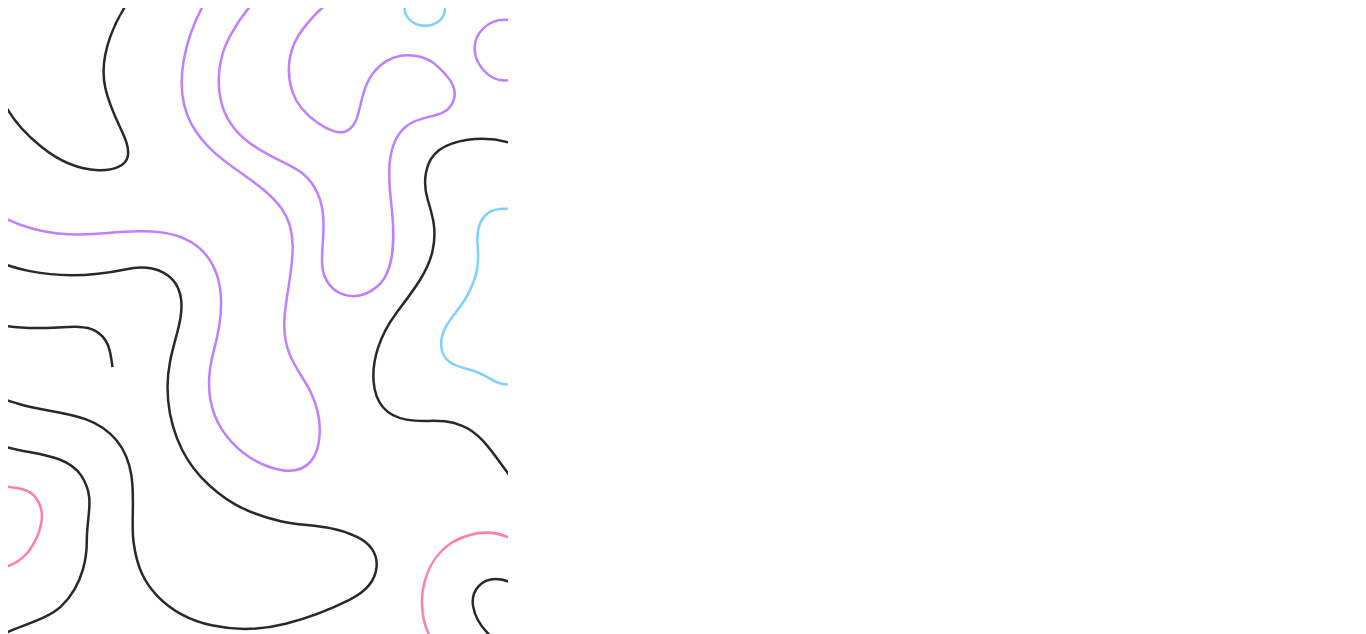 scroll, scrollTop: 0, scrollLeft: 0, axis: both 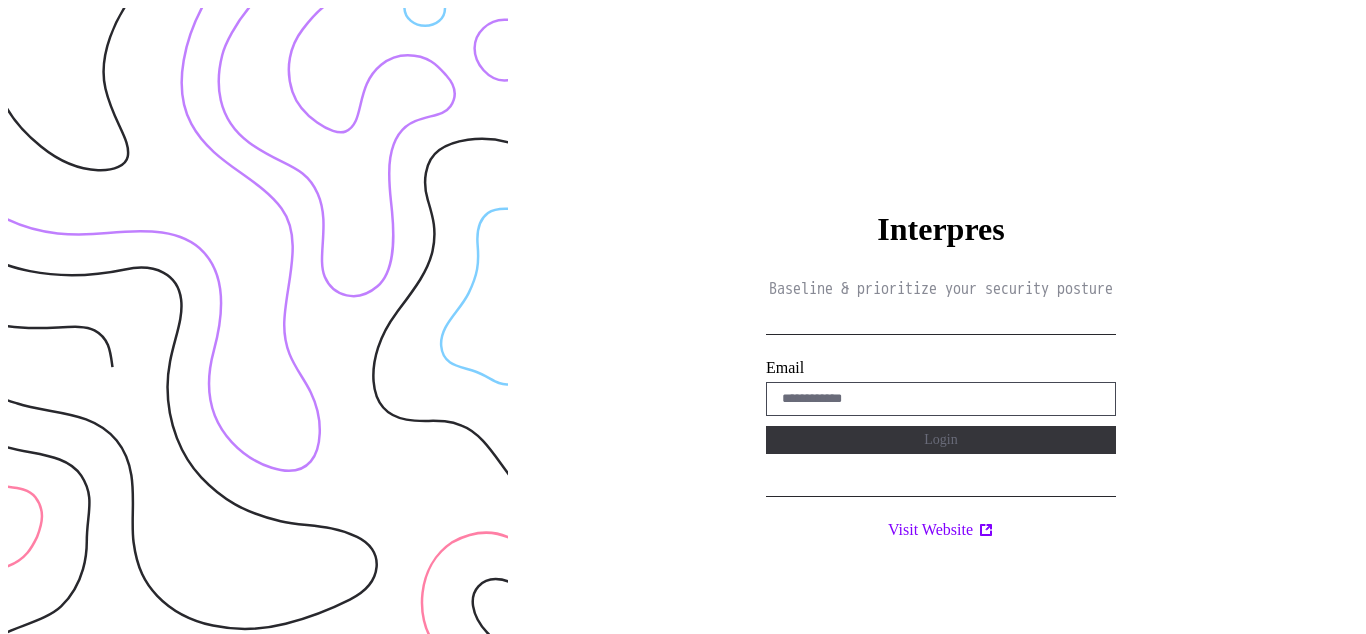 click on "Interpres Baseline & prioritize your security posture Email Login Visit Website" at bounding box center (941, 325) 